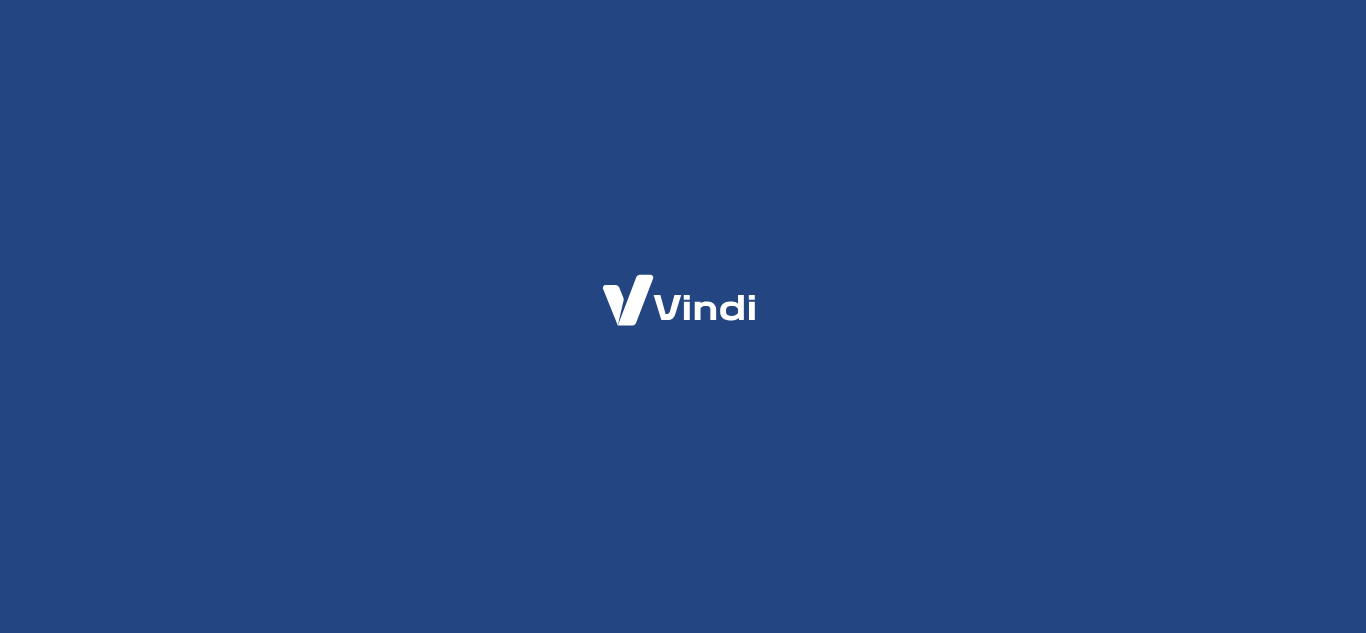 scroll, scrollTop: 0, scrollLeft: 0, axis: both 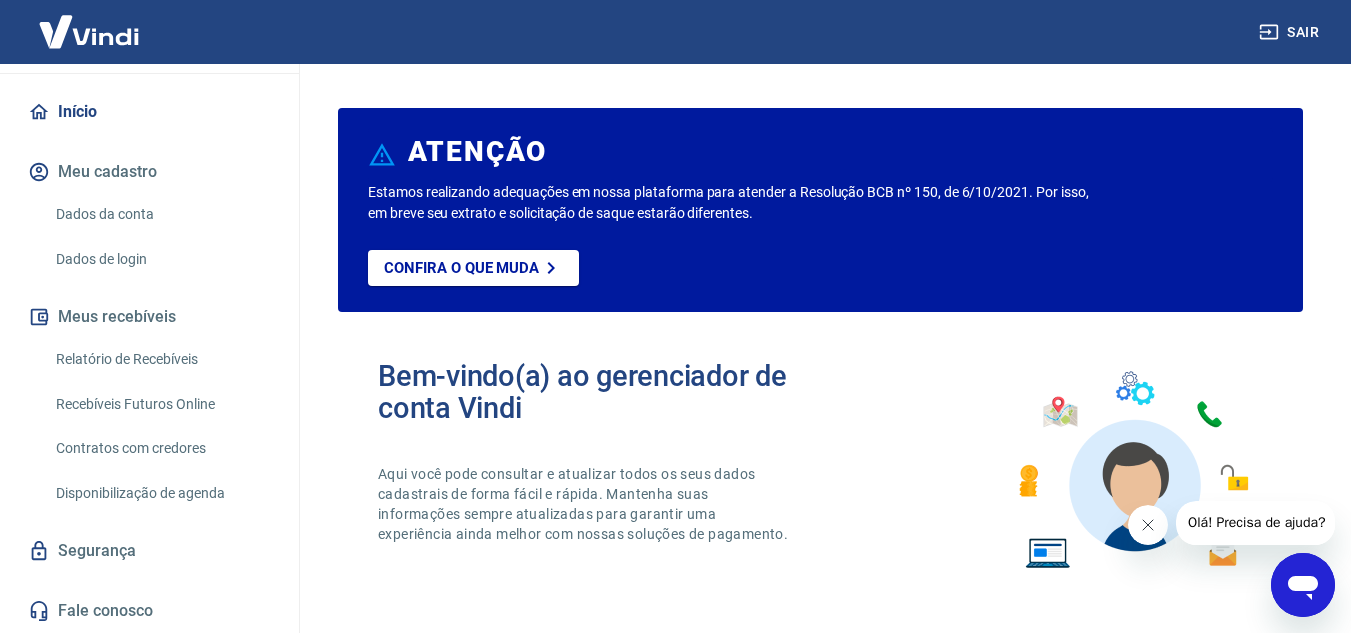 click on "Meu cadastro" at bounding box center [149, 172] 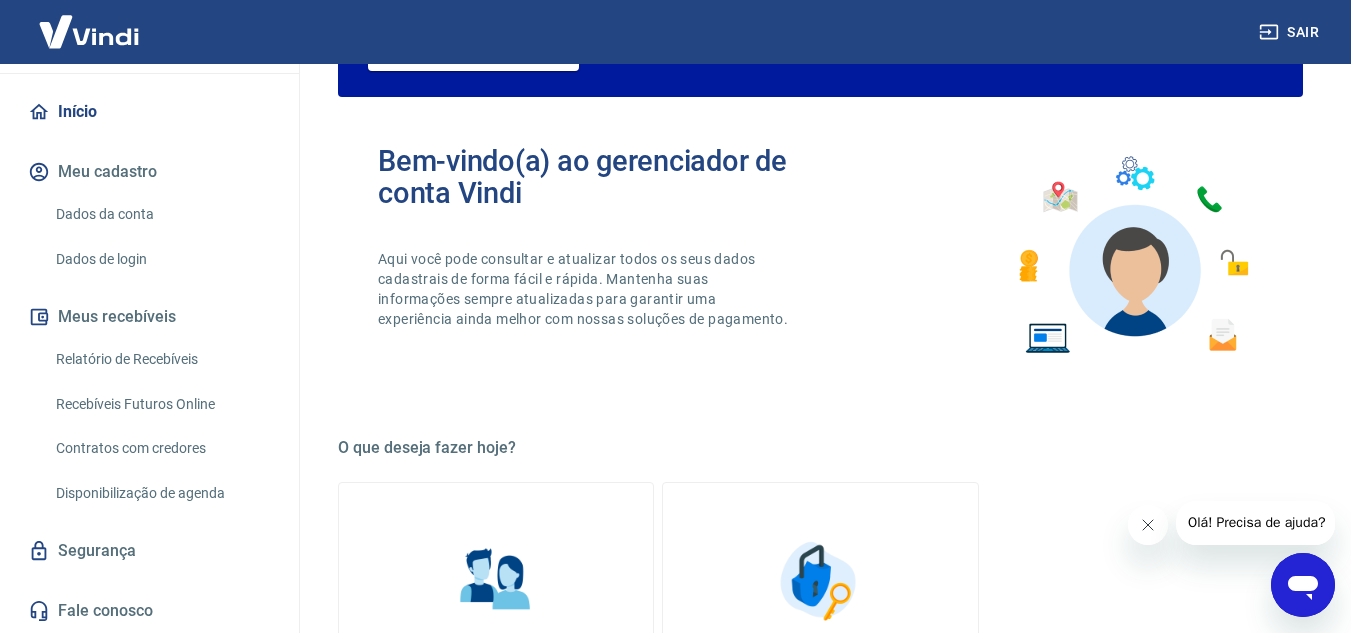 scroll, scrollTop: 0, scrollLeft: 0, axis: both 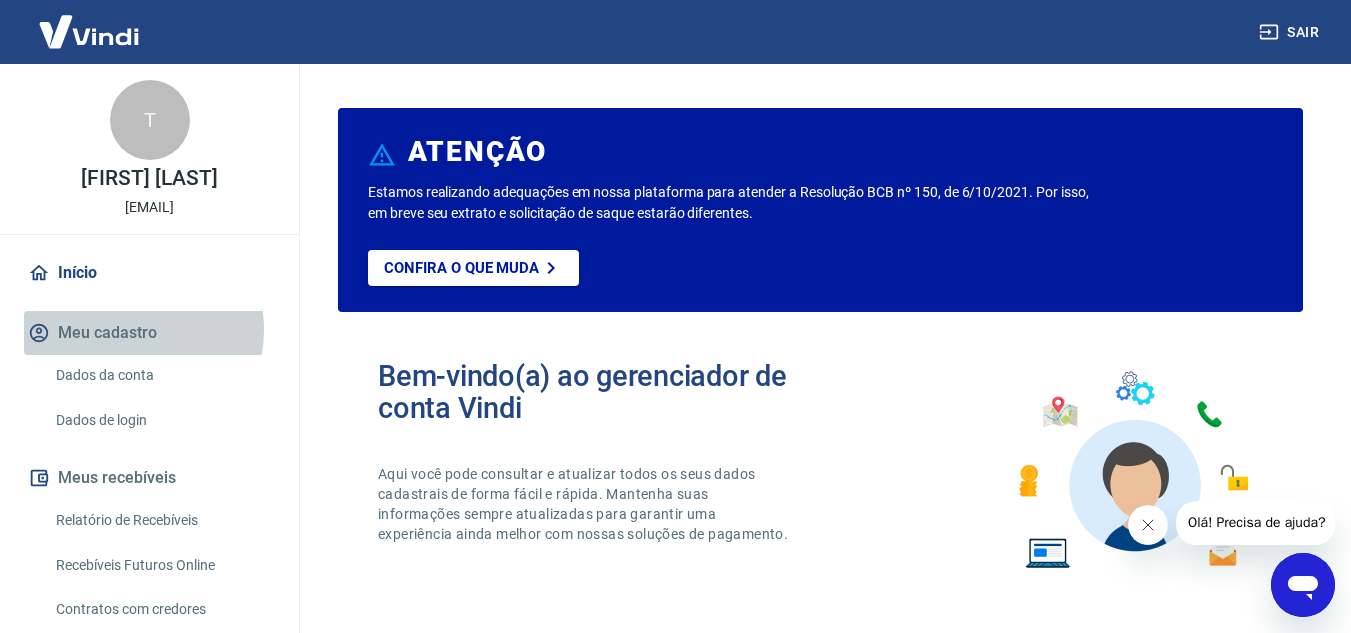click on "Meu cadastro" at bounding box center (149, 333) 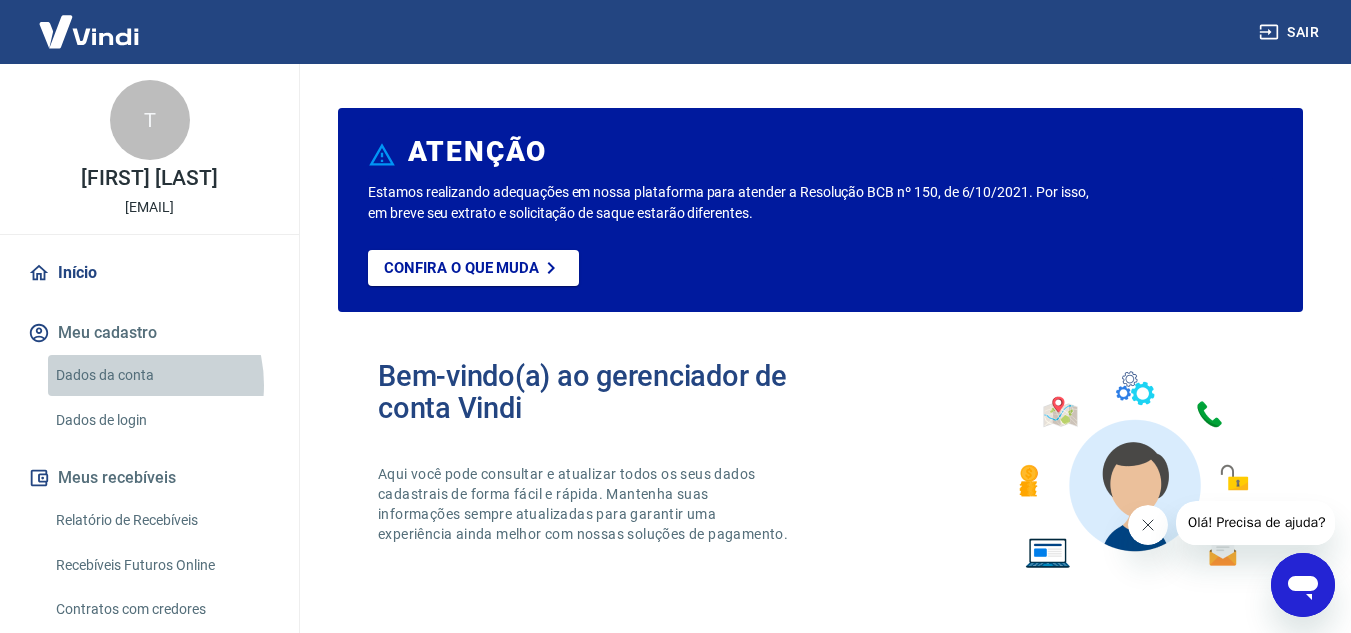click on "Dados da conta" at bounding box center [161, 375] 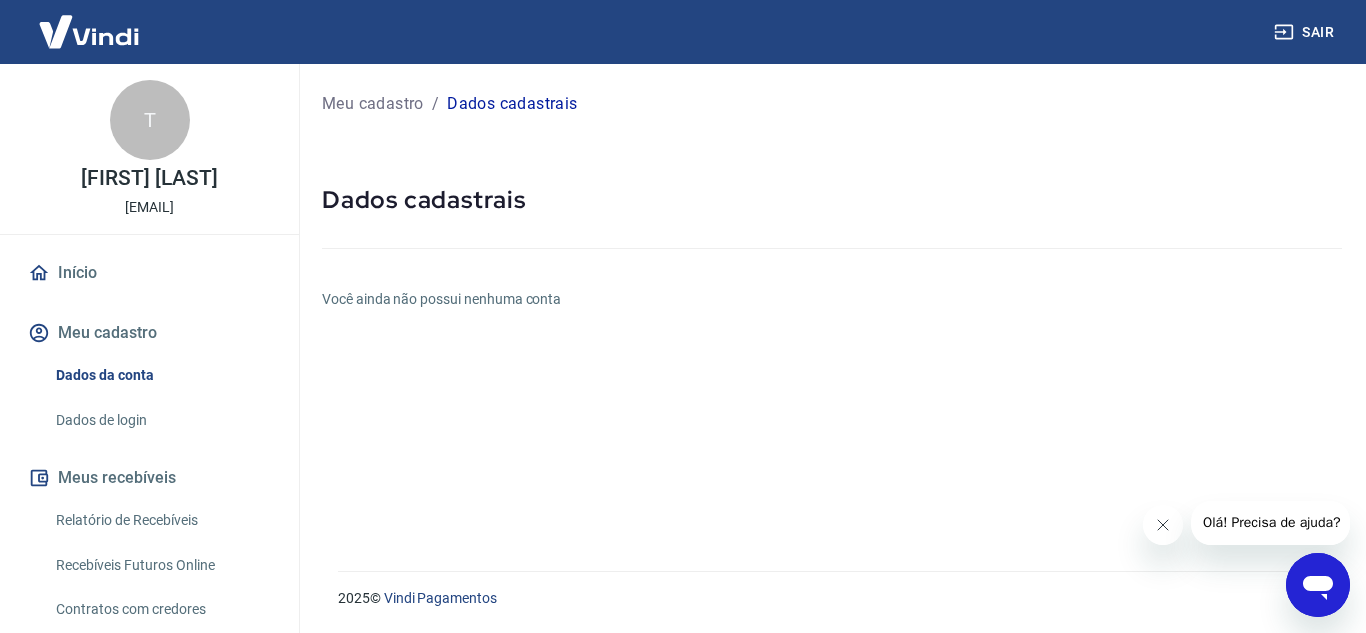 click at bounding box center (89, 31) 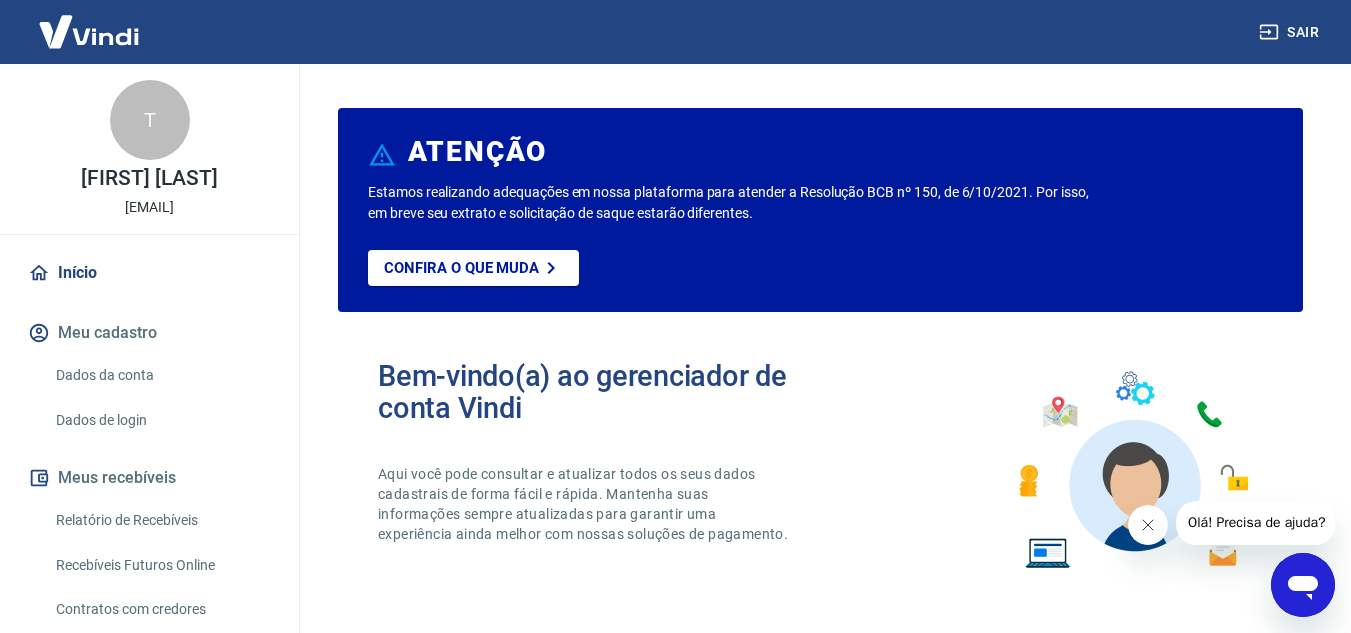 click at bounding box center (89, 31) 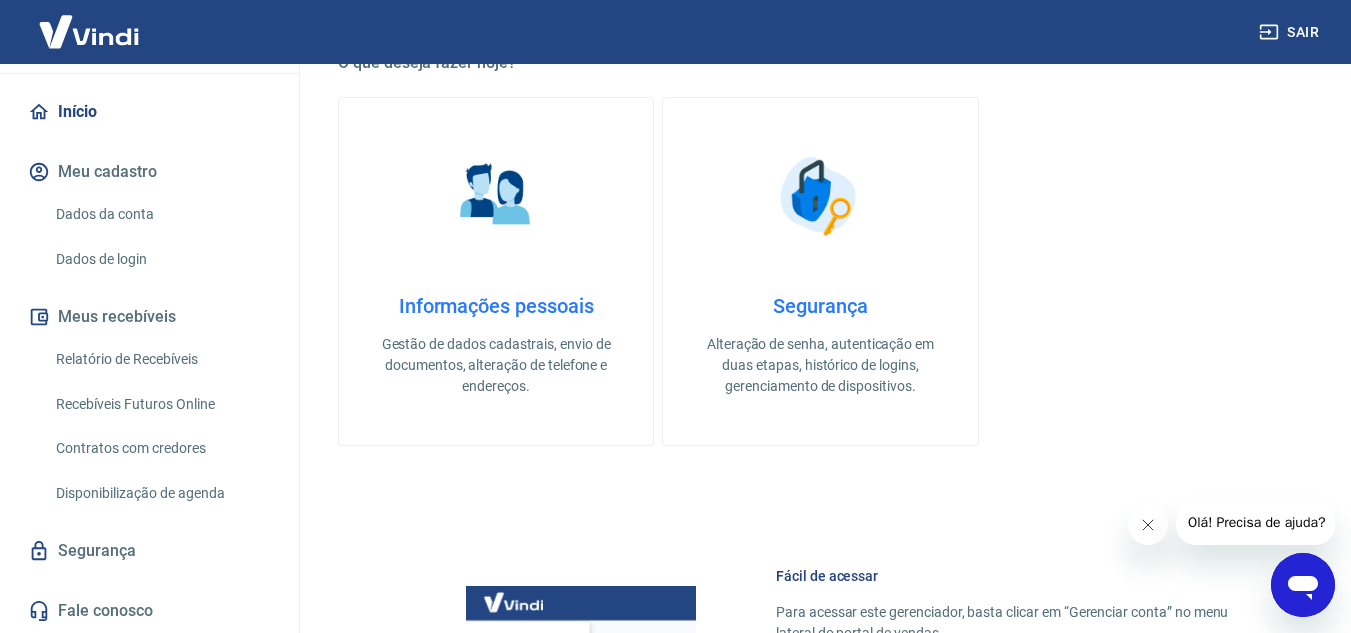 scroll, scrollTop: 800, scrollLeft: 0, axis: vertical 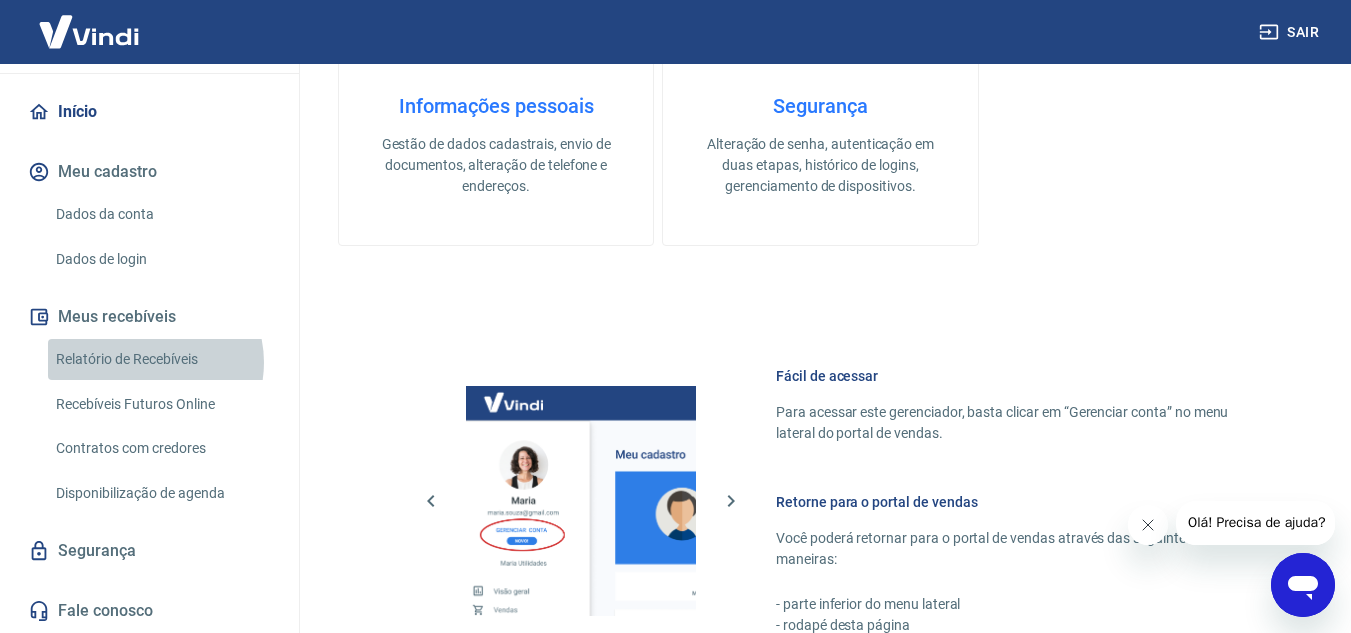 click on "Relatório de Recebíveis" at bounding box center (161, 359) 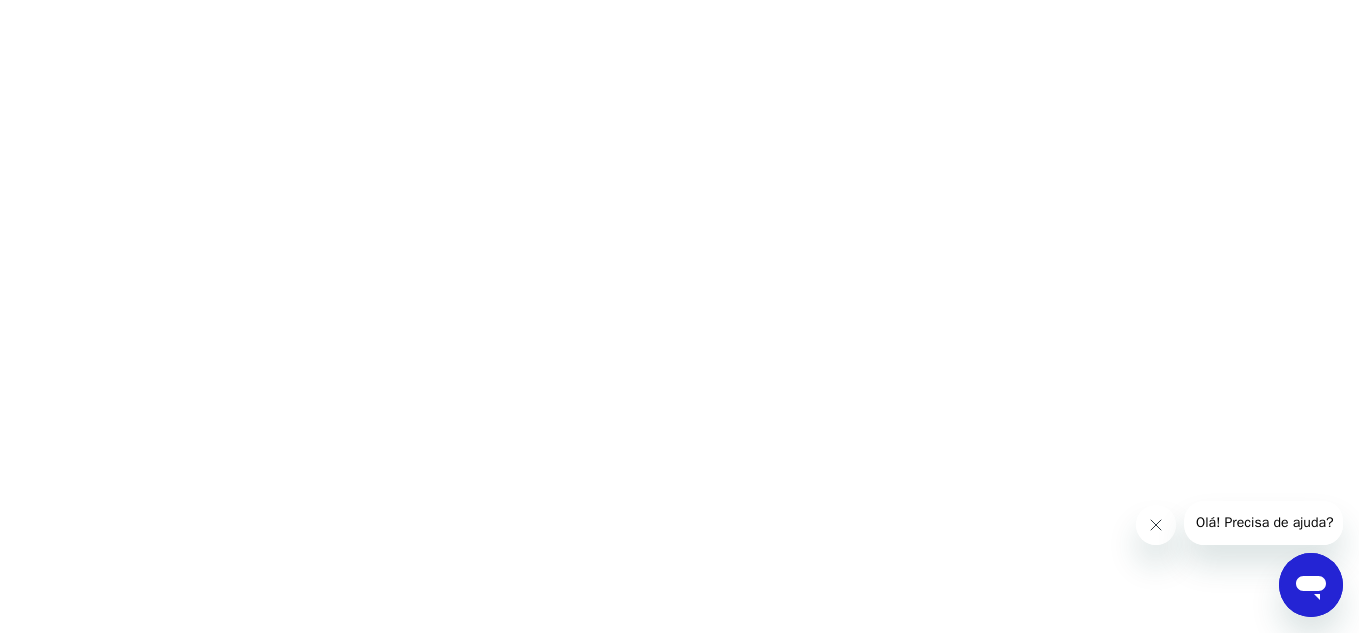 scroll, scrollTop: 0, scrollLeft: 0, axis: both 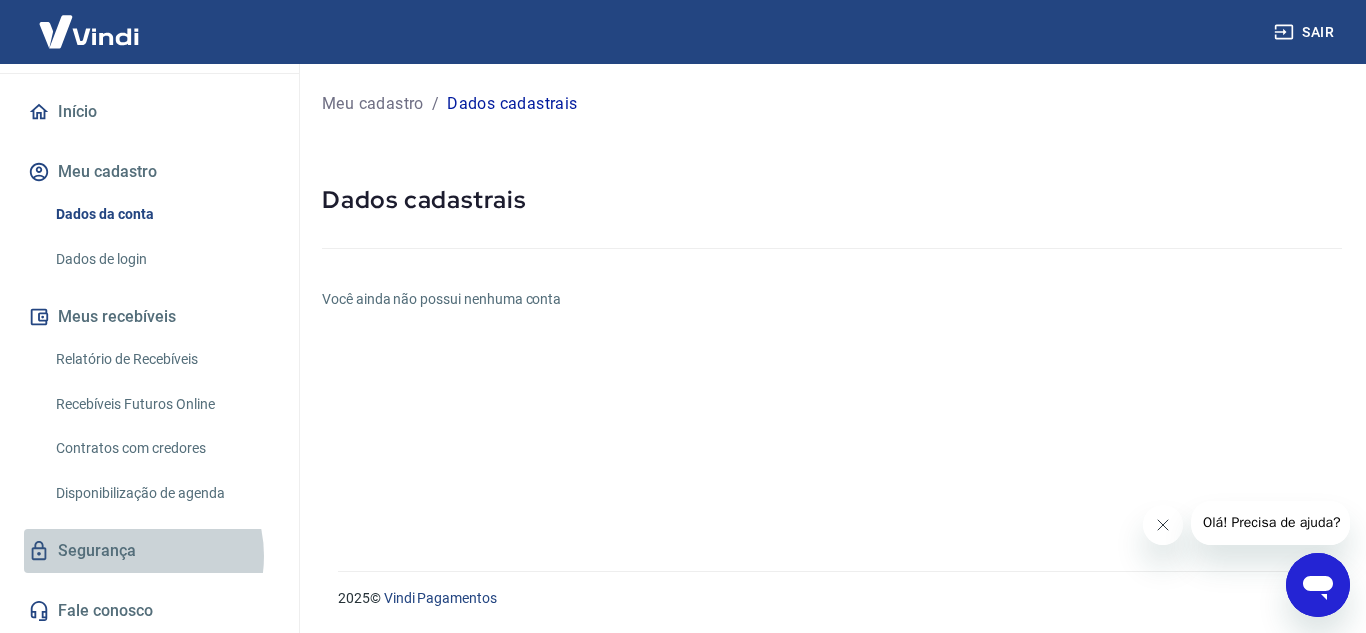 click on "Segurança" at bounding box center [149, 551] 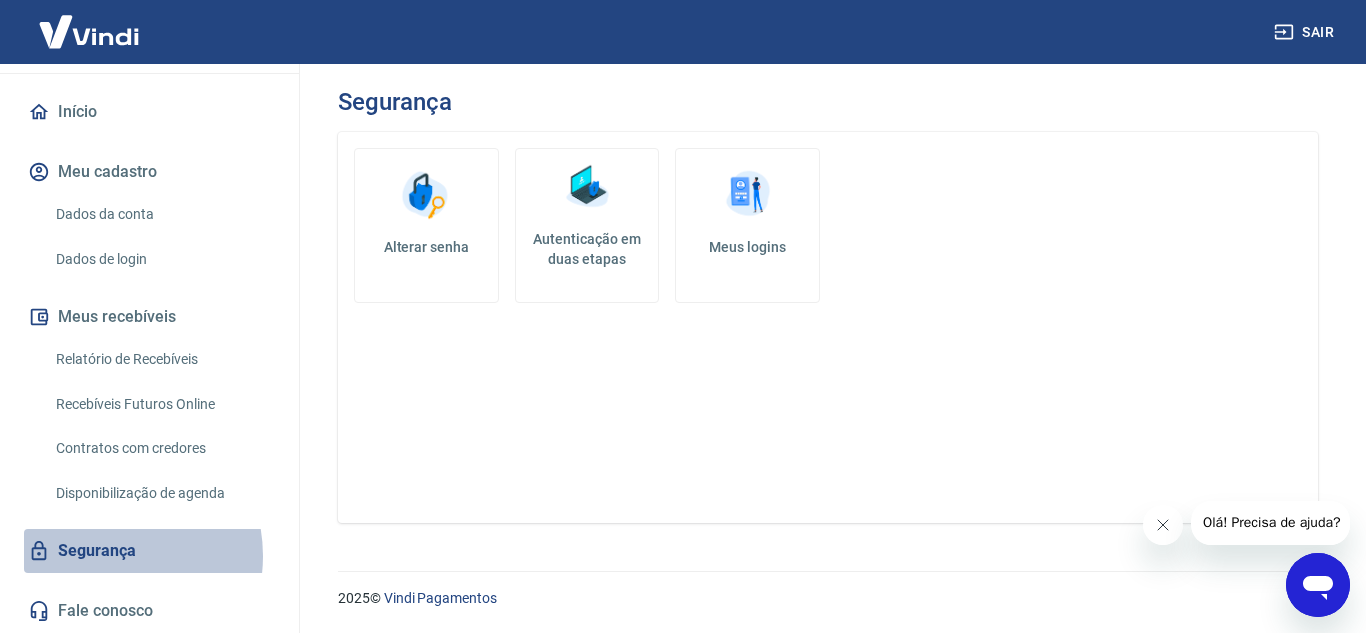 click on "Segurança" at bounding box center (149, 551) 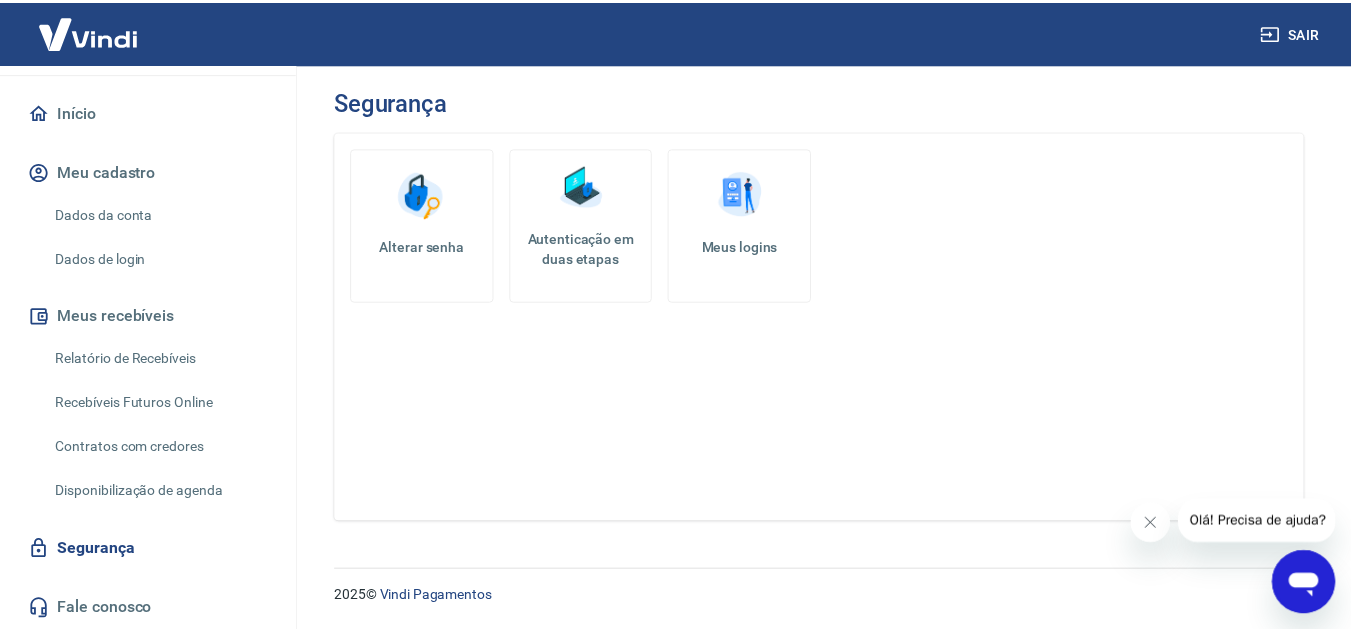 scroll, scrollTop: 0, scrollLeft: 0, axis: both 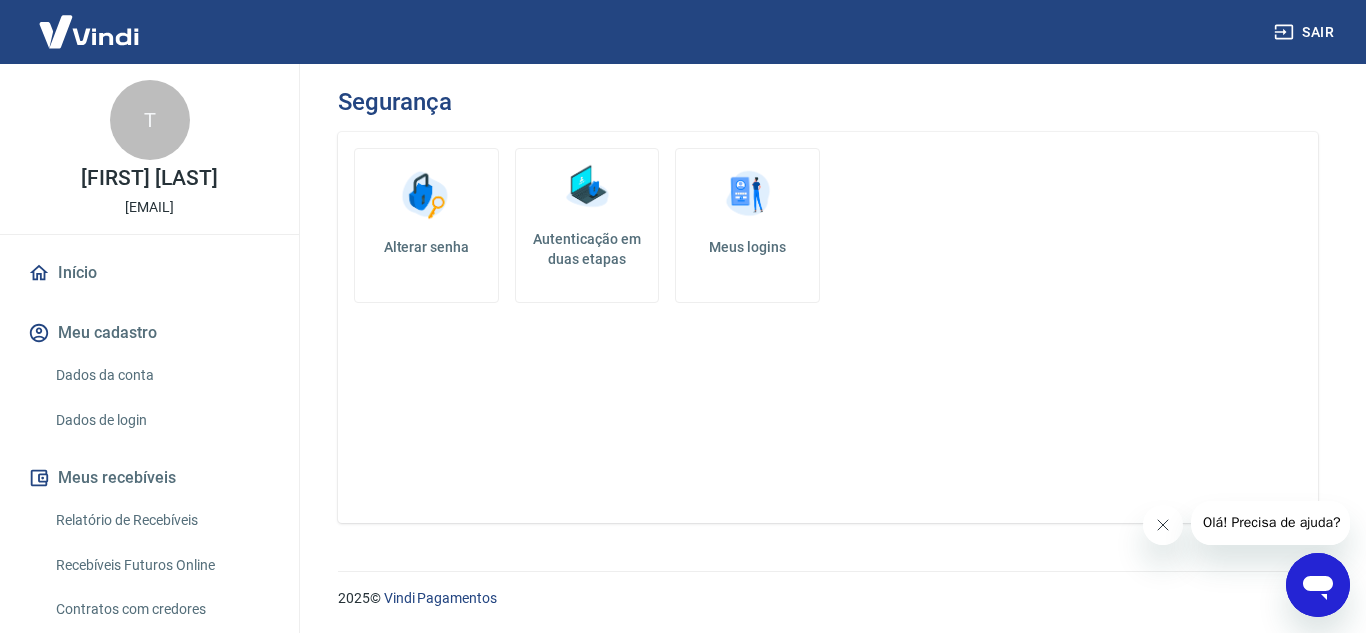 click on "Início" at bounding box center [149, 273] 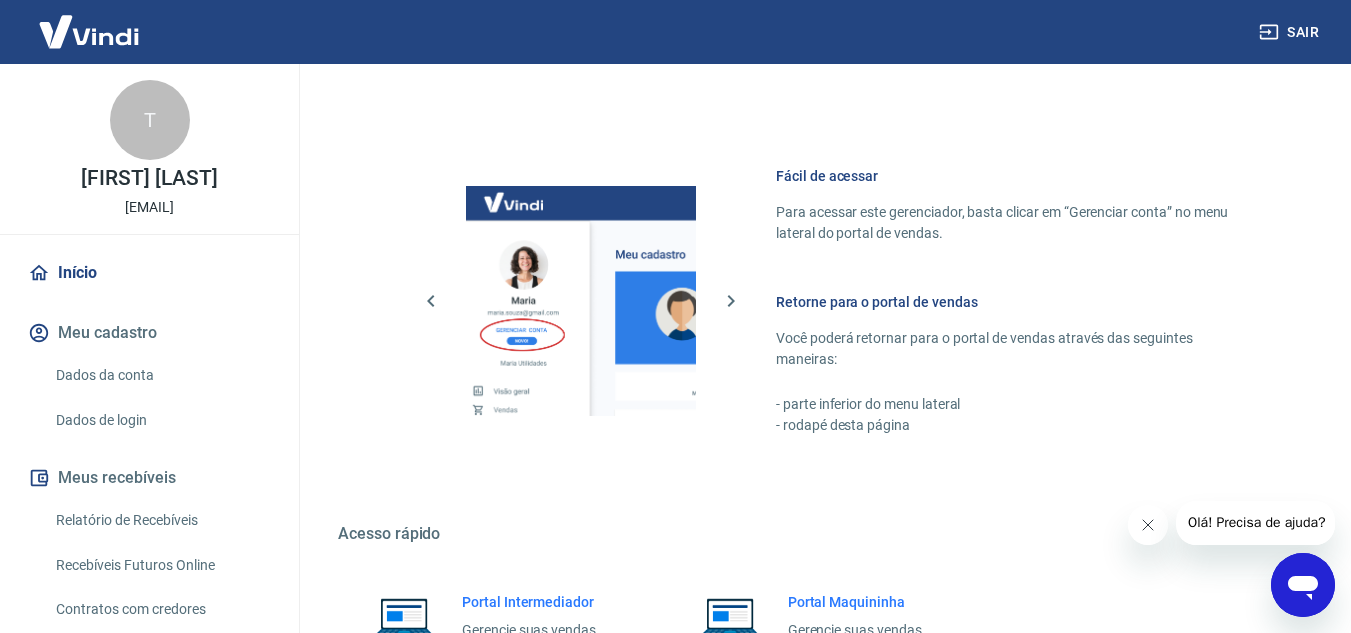 scroll, scrollTop: 1215, scrollLeft: 0, axis: vertical 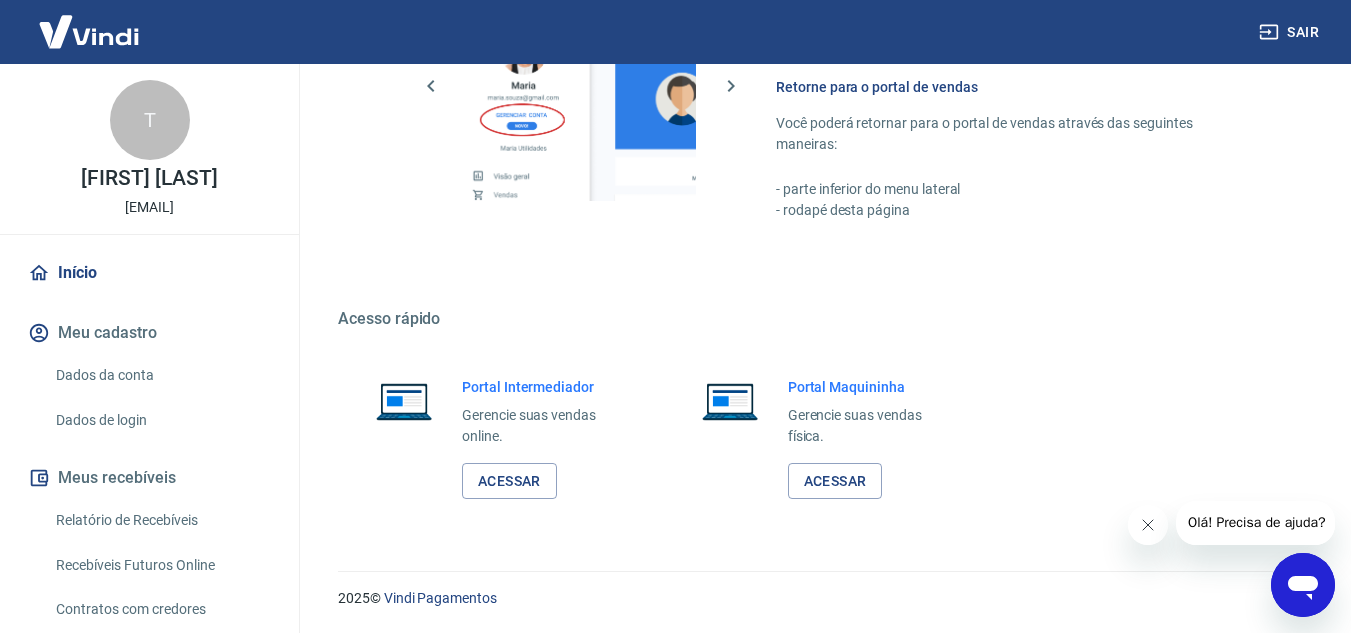 click on "Portal Intermediador Gerencie suas vendas online. Acessar" at bounding box center [545, 438] 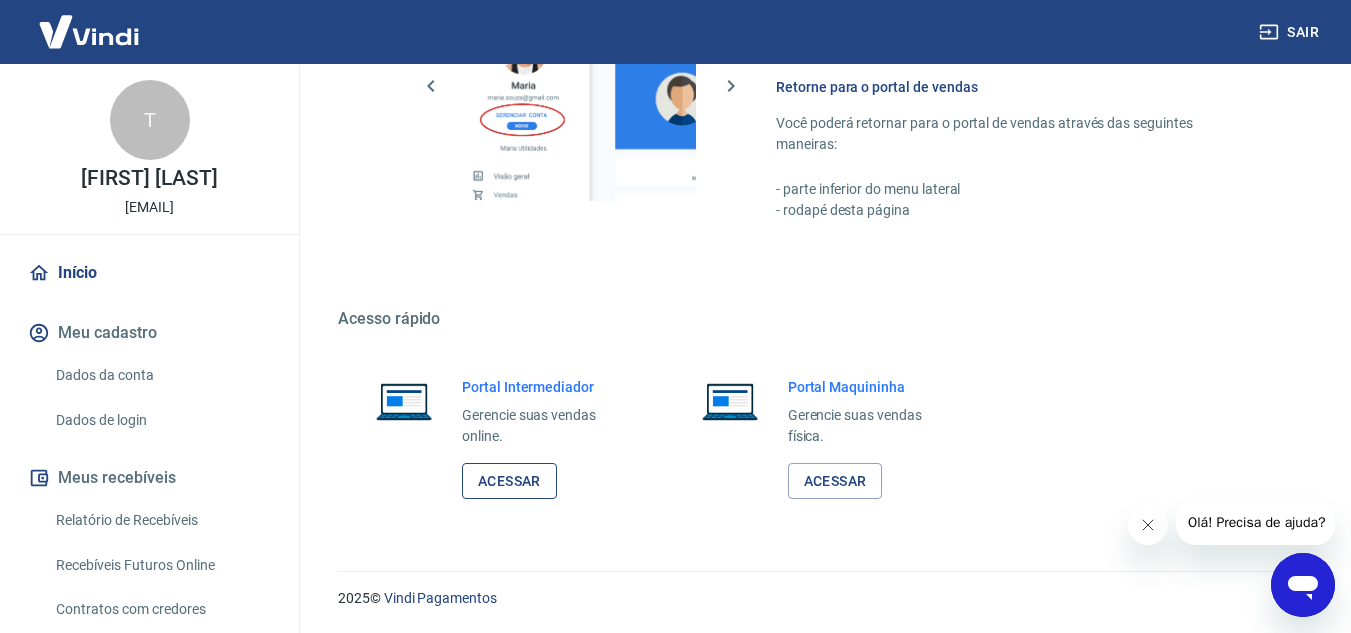 click on "Acessar" at bounding box center (509, 481) 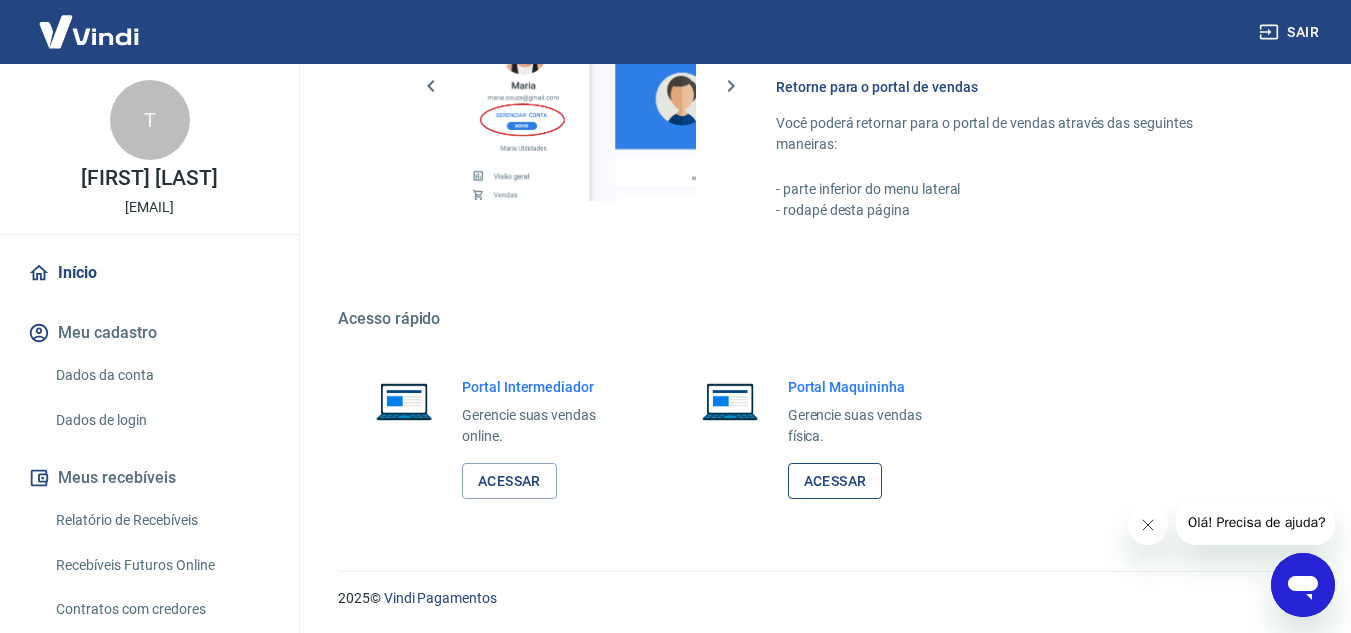 click on "Acessar" at bounding box center [835, 481] 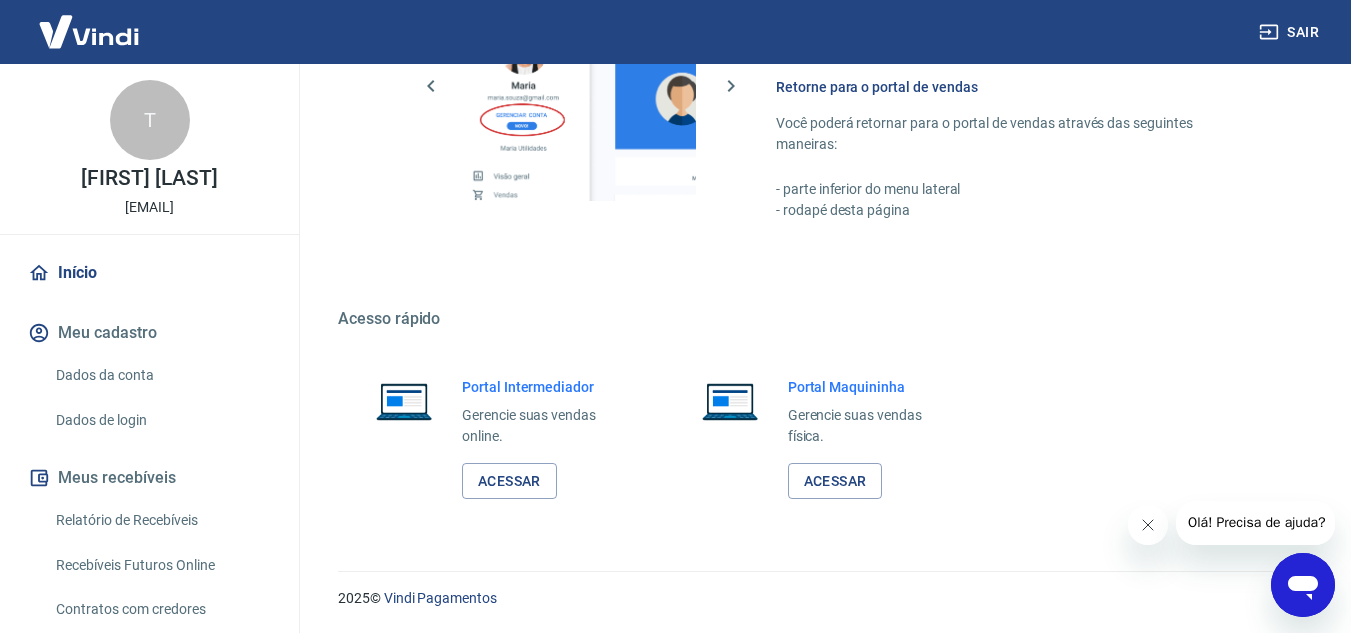 scroll, scrollTop: 161, scrollLeft: 0, axis: vertical 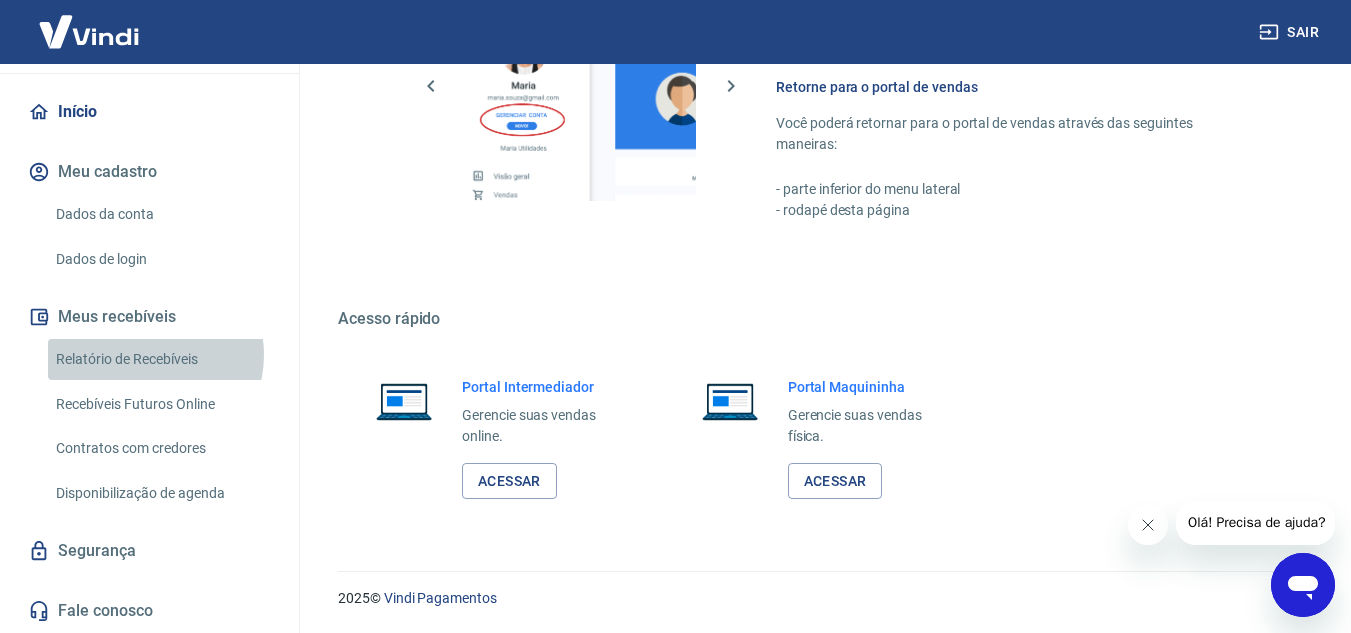 click on "Relatório de Recebíveis" at bounding box center (161, 359) 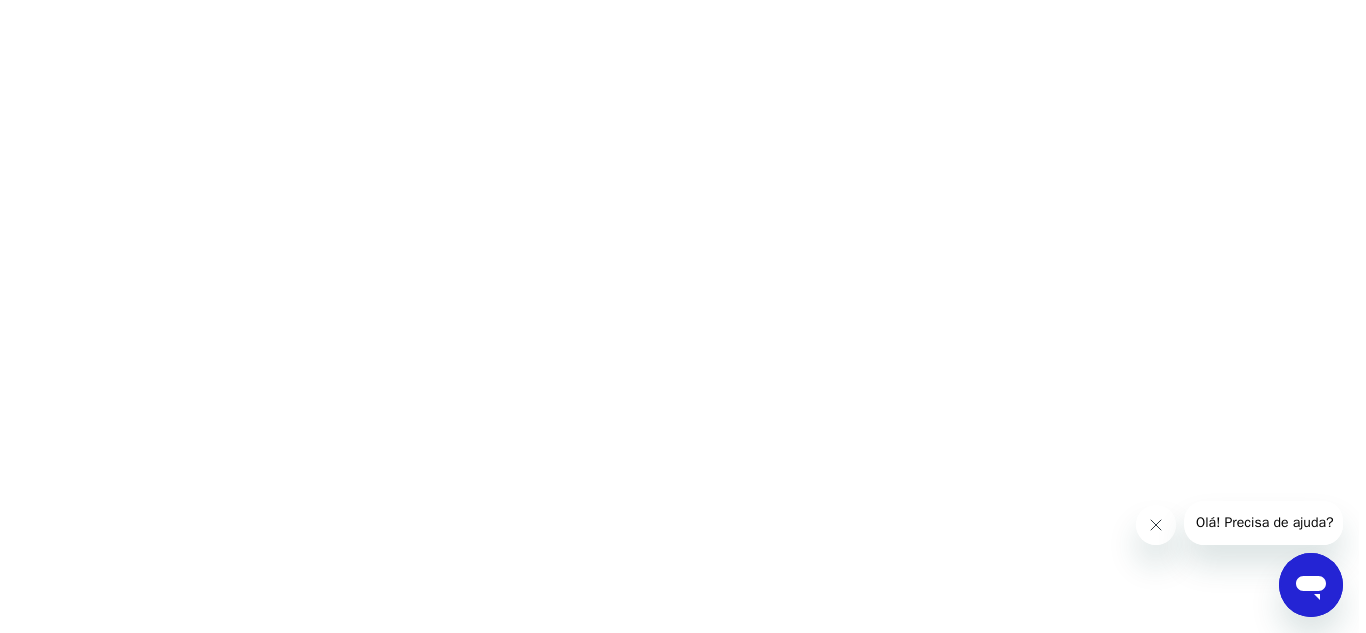 scroll, scrollTop: 0, scrollLeft: 0, axis: both 